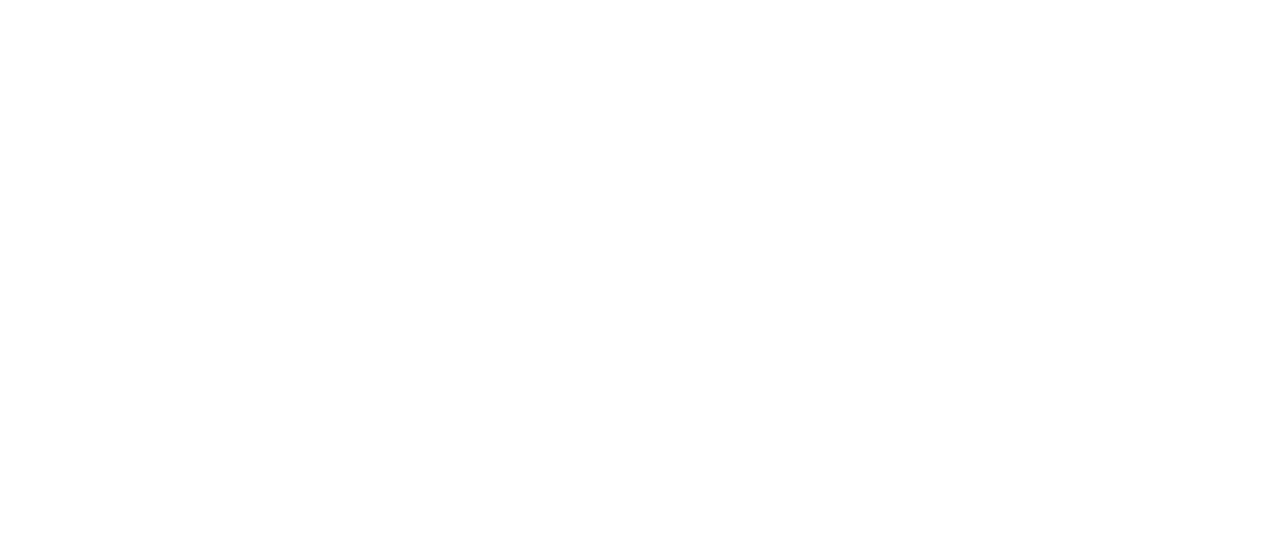 scroll, scrollTop: 0, scrollLeft: 0, axis: both 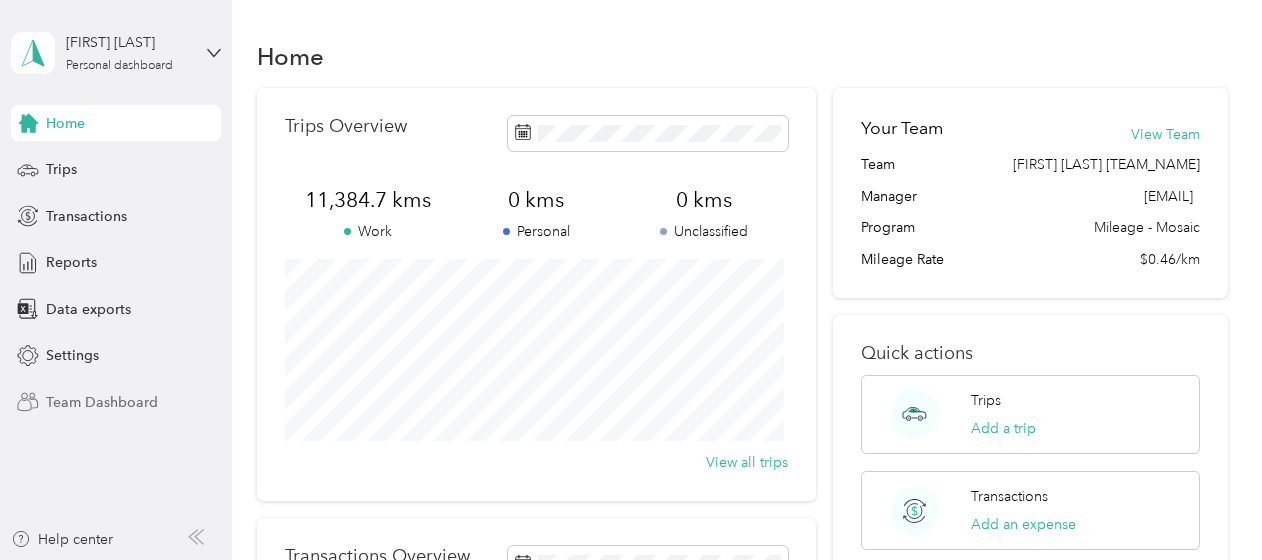 click on "Team Dashboard" at bounding box center (102, 402) 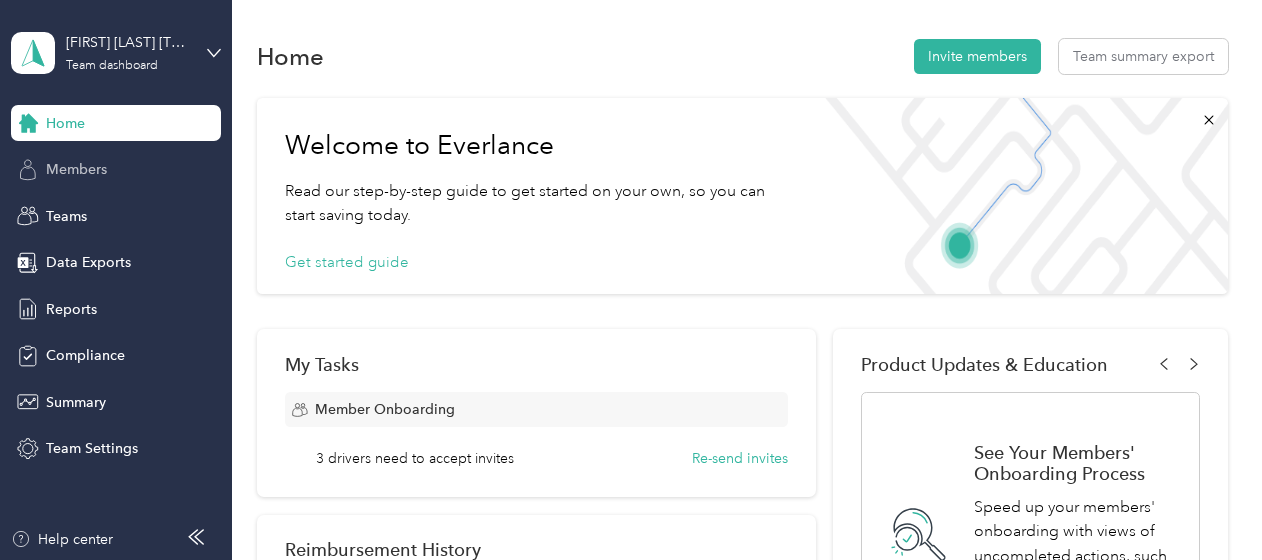 click on "Members" at bounding box center [76, 169] 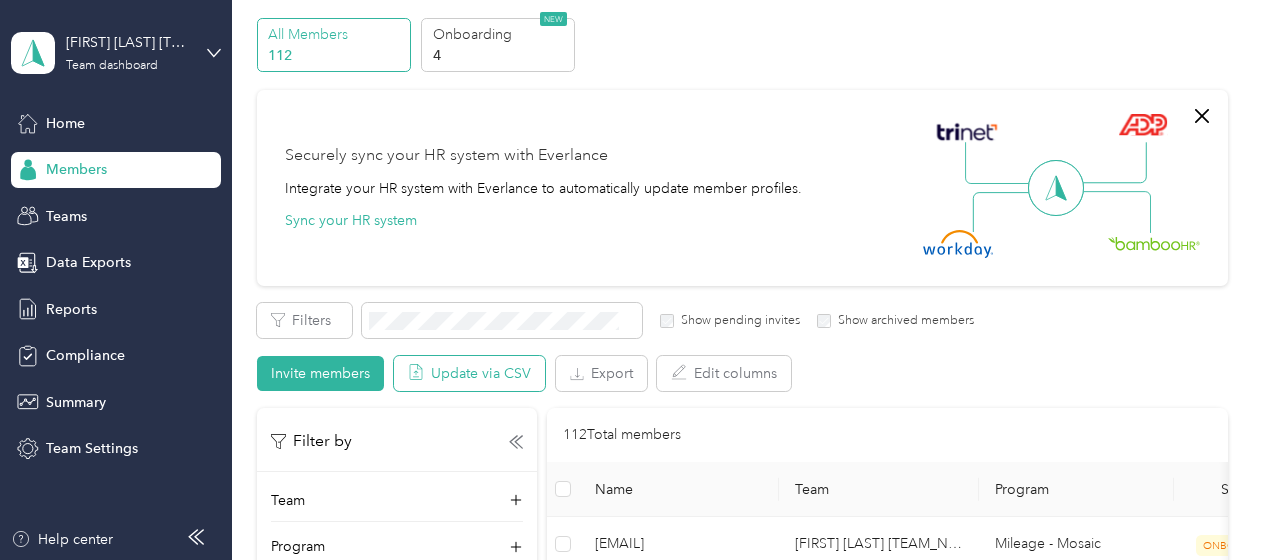 scroll, scrollTop: 100, scrollLeft: 0, axis: vertical 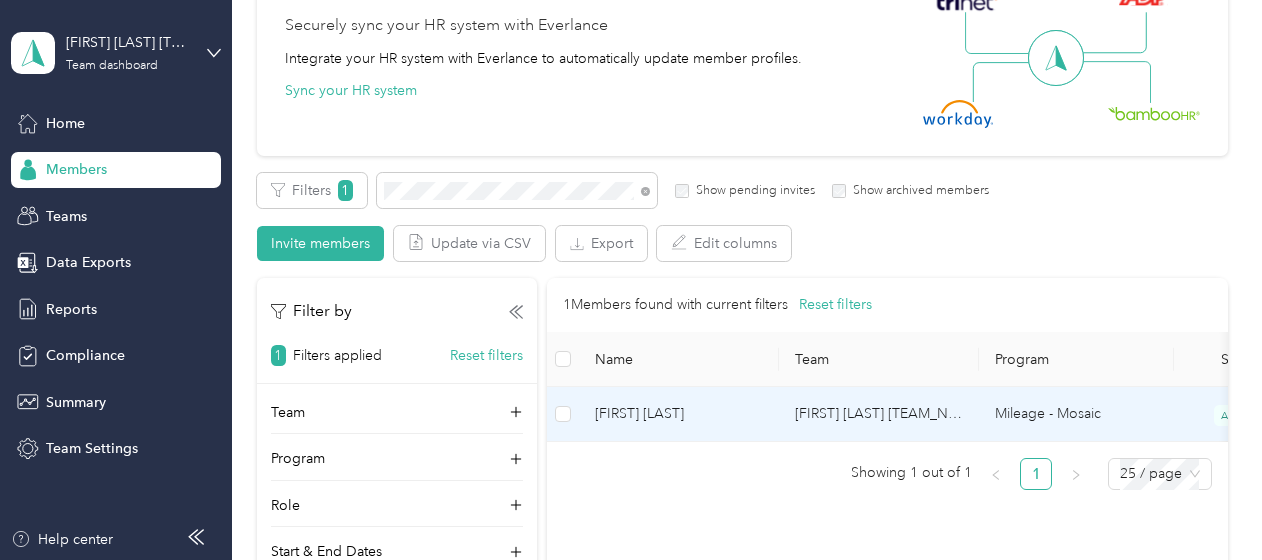 click on "[FIRST] [LAST]" at bounding box center [679, 414] 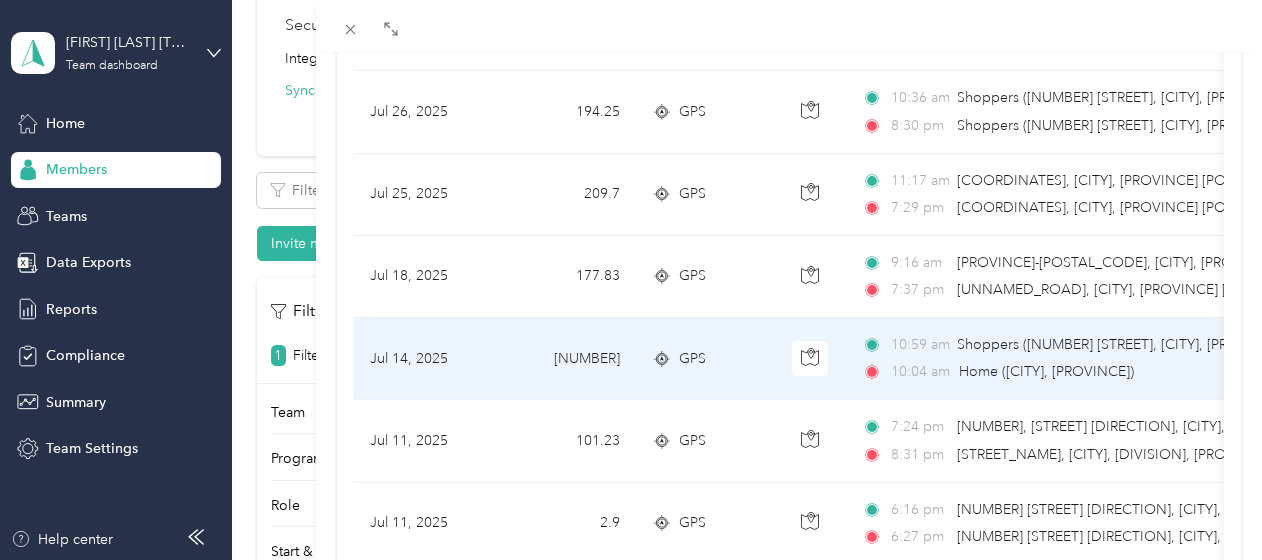 scroll, scrollTop: 700, scrollLeft: 0, axis: vertical 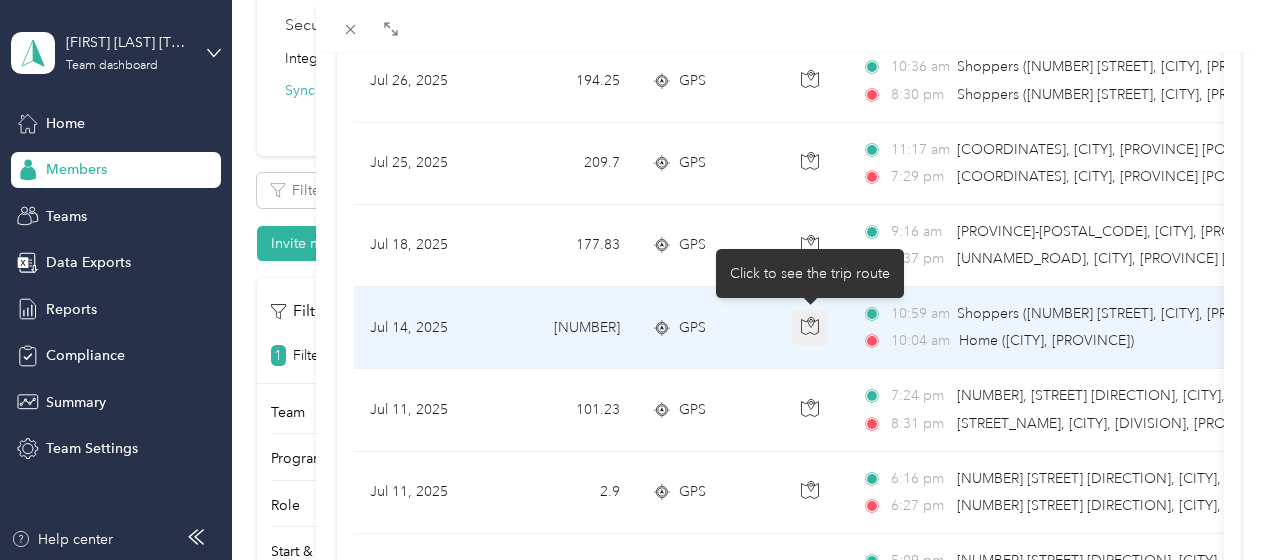 click 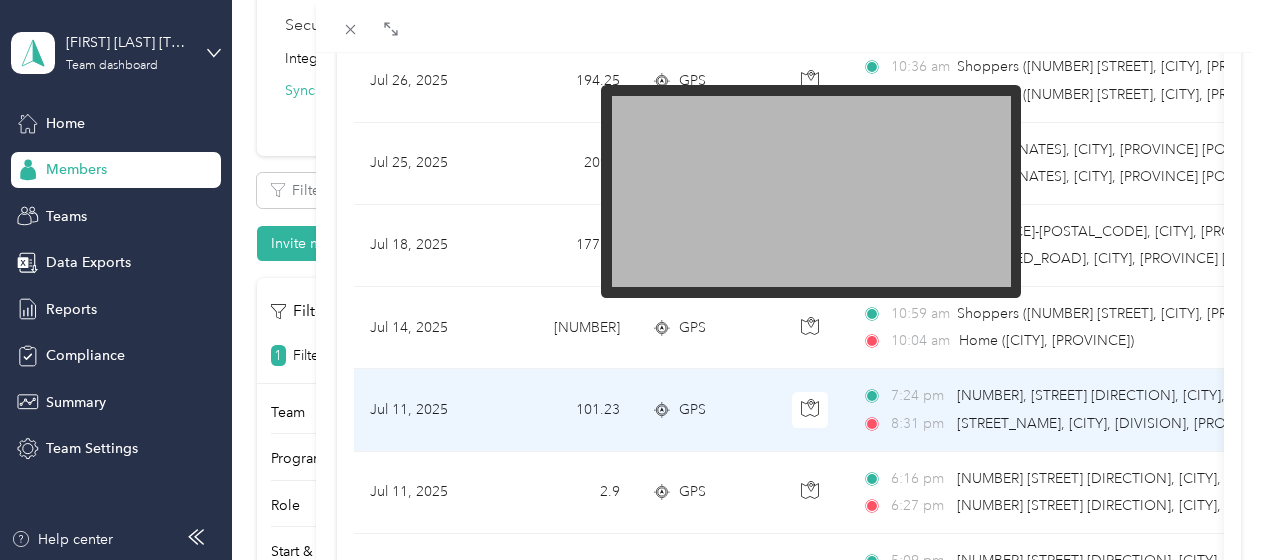 scroll, scrollTop: 800, scrollLeft: 0, axis: vertical 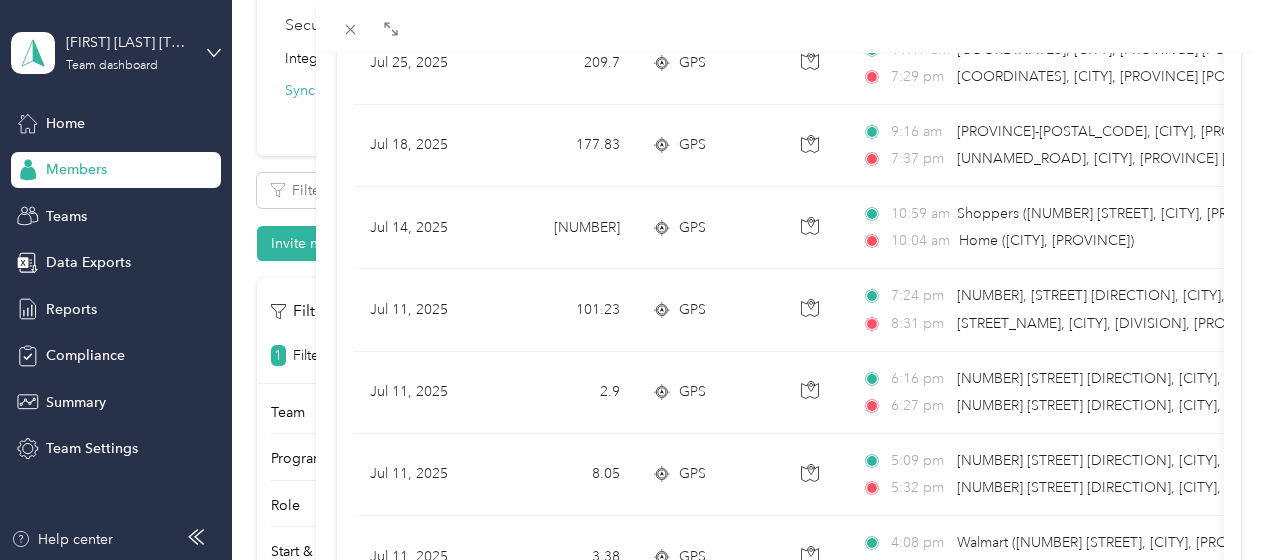 click on "Trips Date Kms (kms) Track Method Map Locations Kms value Purpose               [DATE] [NUMBER] GPS [TIME] [UNNAMED_ROAD], [CITY], [PROVINCE] [POSTAL_CODE], [COUNTRY] [TIME] [COORDINATES], [CITY], [PROVINCE] [POSTAL_CODE], [COUNTRY] [PRICE]Acosta Canada [DATE] [NUMBER] GPS [TIME] [NUMBER], [STREET] [DIRECTION], [CITY], [DIVISION], [PROVINCE], [POSTAL_CODE], [COUNTRY] [TIME] Excel No. 71, [PROVINCE], [COUNTRY] [PRICE] Acosta Canada [DATE] [NUMBER] GPS [TIME] [NUMBER] [STREET] [DIRECTION], [CITY], [PROVINCE] [POSTAL_CODE], [COUNTRY] [TIME] Start Location ([CITY], [PROVINCE]) [PRICE] Acosta Canada [DATE] [NUMBER] GPS [TIME] [UNNAMED_ROAD], [CITY], [PROVINCE] [POSTAL_CODE], [COUNTRY] [TIME] [NUMBER] [STREET] [DIRECTION], [CITY], [PROVINCE] [POSTAL_CODE], [COUNTRY] [PRICE] Acosta Canada [DATE] [NUMBER] GPS [TIME] [UNNAMED_ROAD], [CITY], [PROVINCE] [POSTAL_CODE], [COUNTRY] [TIME] [COORDINATES], [CITY], [PROVINCE] [POSTAL_CODE], [COUNTRY] [PRICE] Acosta Canada [DATE] [NUMBER] GPS [TIME] Shoppers ([NUMBER] [STREET], [CITY], [PROVINCE]) [TIME] Shoppers ([NUMBER] [STREET], [CITY], [PROVINCE]) [PRICE] Acosta Canada [DATE]" at bounding box center [789, 519] 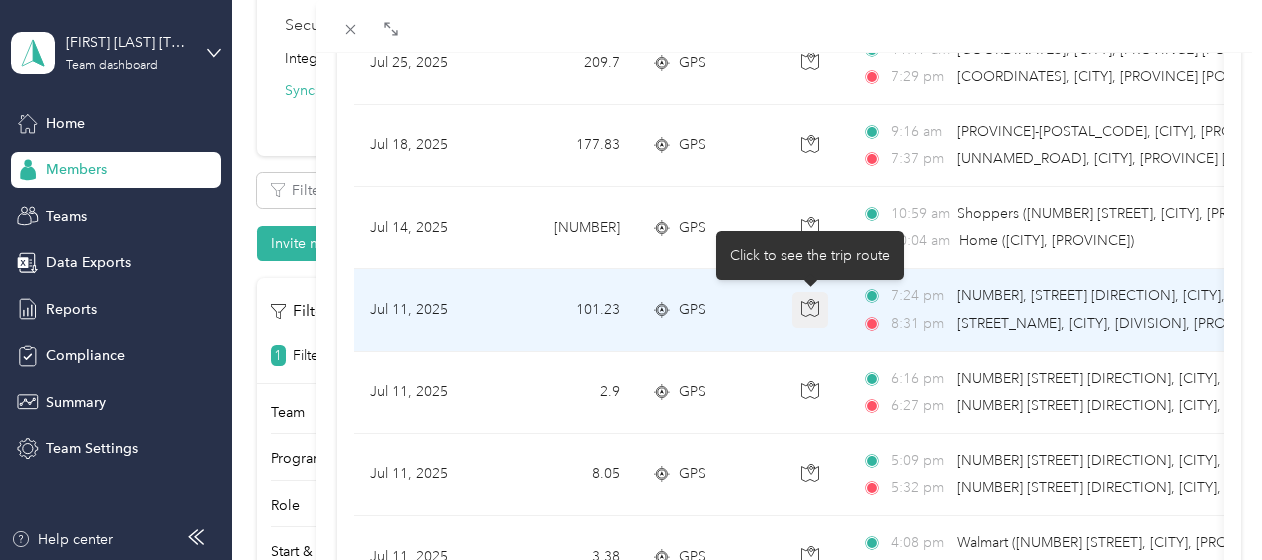 click 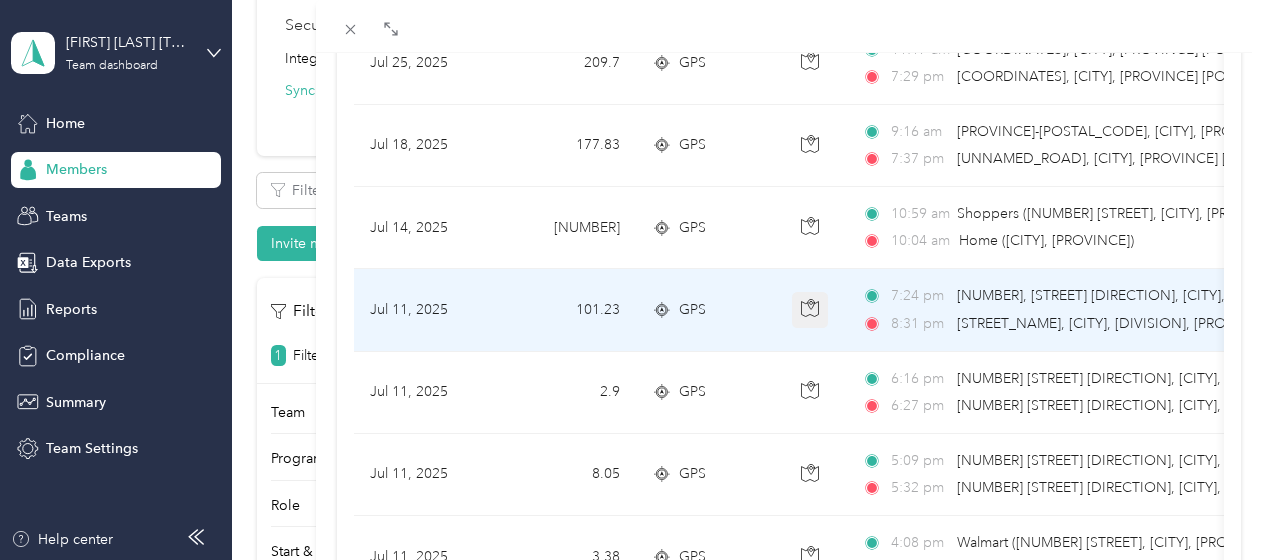 click 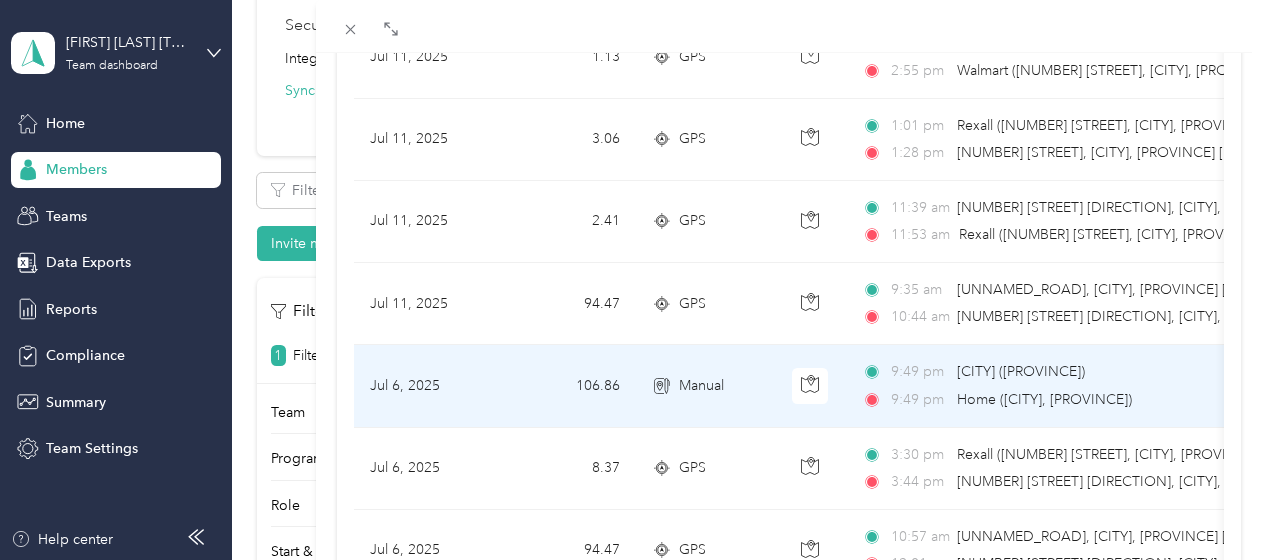scroll, scrollTop: 1400, scrollLeft: 0, axis: vertical 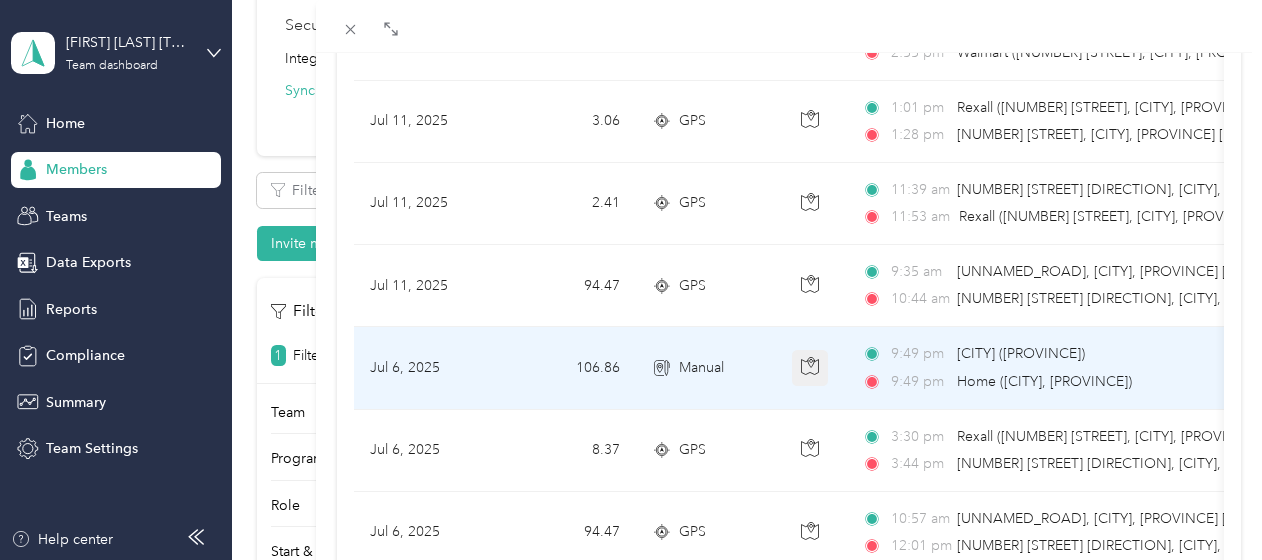 click 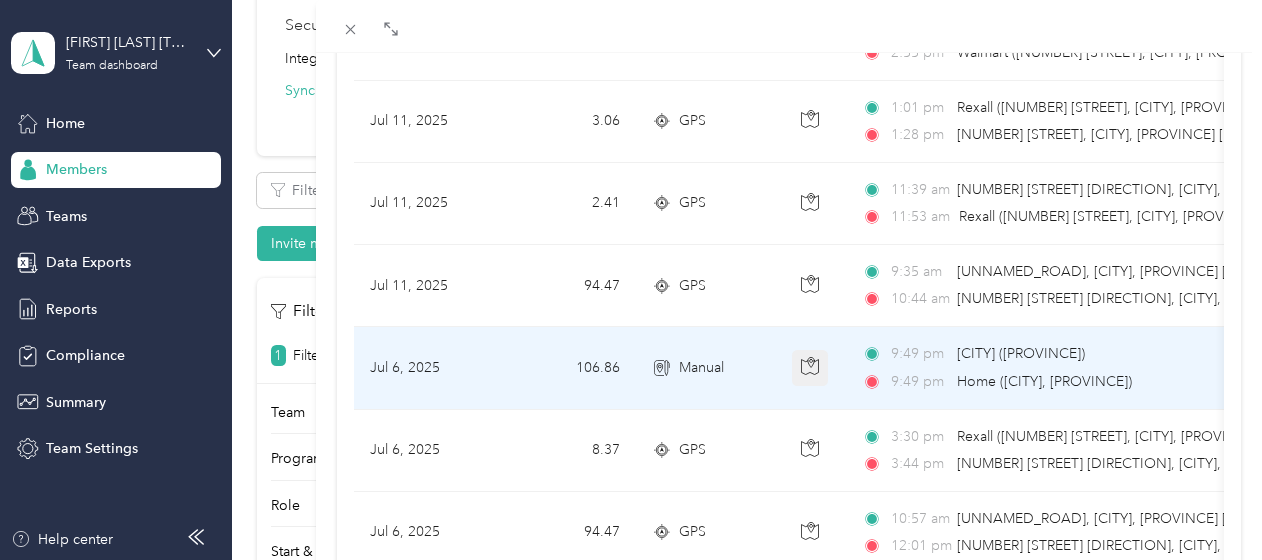 click 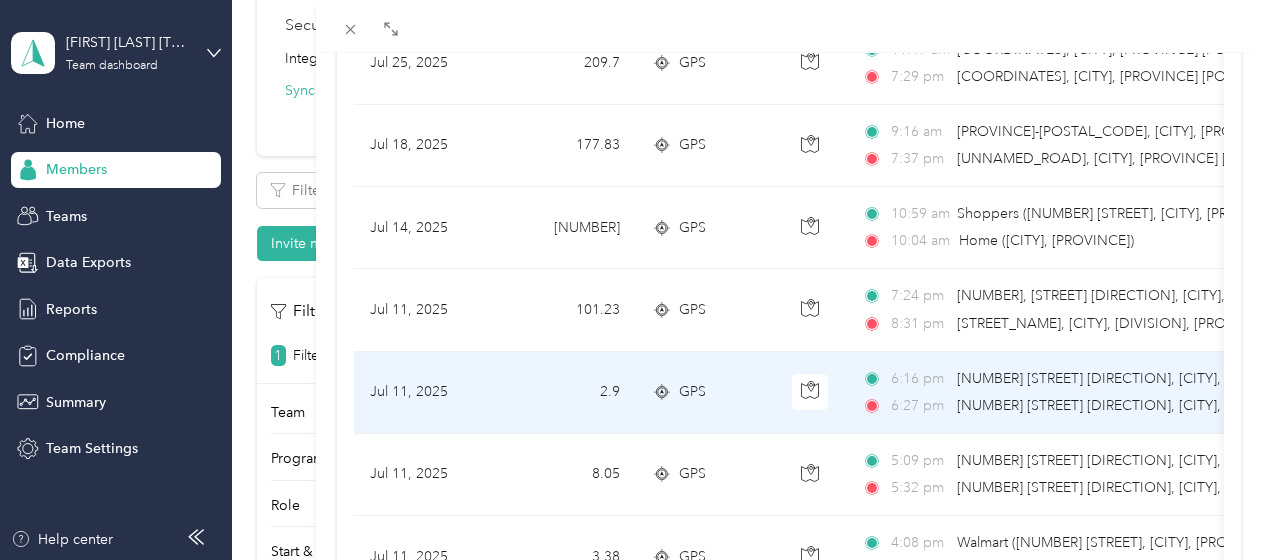 scroll, scrollTop: 700, scrollLeft: 0, axis: vertical 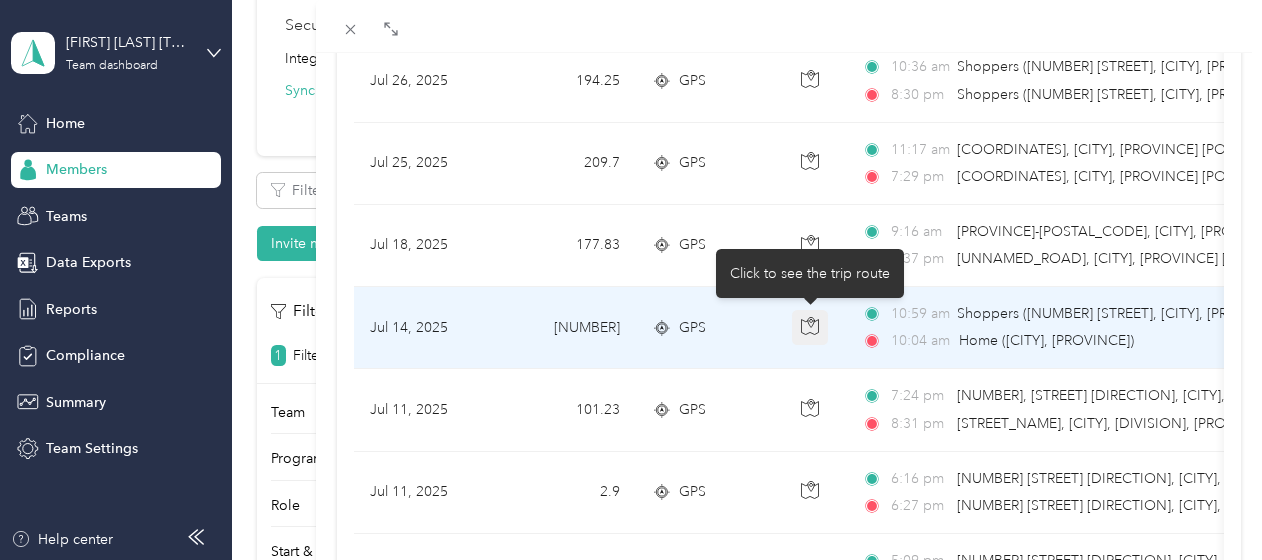 click 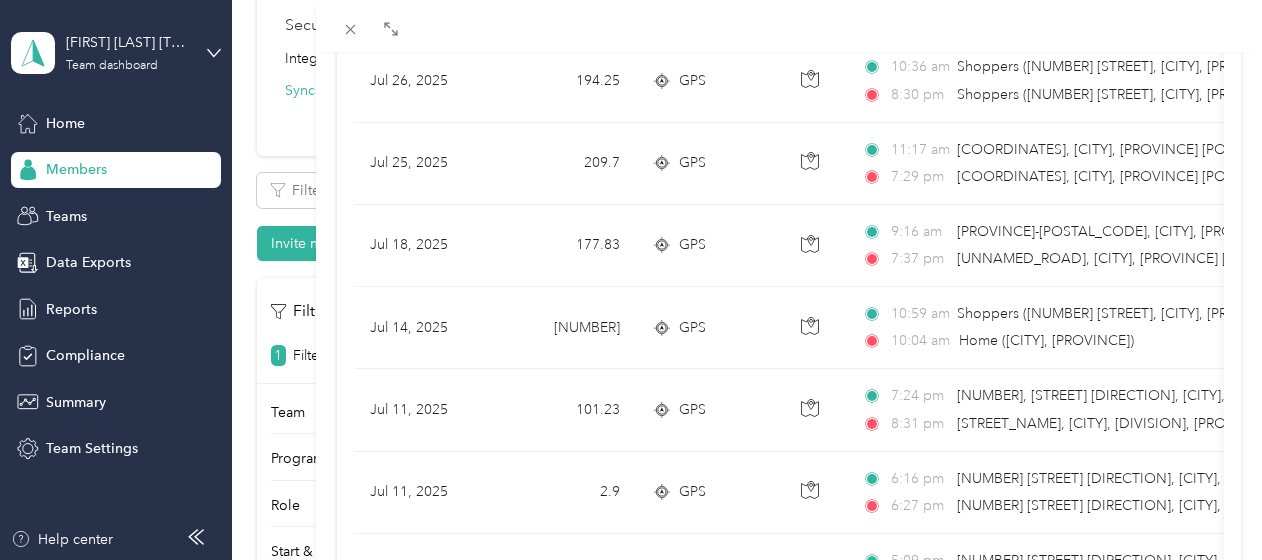 click on "Trips Date Kms (kms) Track Method Map Locations Kms value Purpose               [DATE] [NUMBER] GPS [TIME] [UNNAMED_ROAD], [CITY], [PROVINCE] [POSTAL_CODE], [COUNTRY] [TIME] [COORDINATES], [CITY], [PROVINCE] [POSTAL_CODE], [COUNTRY] [PRICE]Acosta Canada [DATE] [NUMBER] GPS [TIME] [NUMBER], [STREET] [DIRECTION], [CITY], [DIVISION], [PROVINCE], [POSTAL_CODE], [COUNTRY] [TIME] Excel No. 71, [PROVINCE], [COUNTRY] [PRICE] Acosta Canada [DATE] [NUMBER] GPS [TIME] [NUMBER] [STREET] [DIRECTION], [CITY], [PROVINCE] [POSTAL_CODE], [COUNTRY] [TIME] Start Location ([CITY], [PROVINCE]) [PRICE] Acosta Canada [DATE] [NUMBER] GPS [TIME] [UNNAMED_ROAD], [CITY], [PROVINCE] [POSTAL_CODE], [COUNTRY] [TIME] [NUMBER] [STREET] [DIRECTION], [CITY], [PROVINCE] [POSTAL_CODE], [COUNTRY] [PRICE] Acosta Canada [DATE] [NUMBER] GPS [TIME] [UNNAMED_ROAD], [CITY], [PROVINCE] [POSTAL_CODE], [COUNTRY] [TIME] [COORDINATES], [CITY], [PROVINCE] [POSTAL_CODE], [COUNTRY] [PRICE] Acosta Canada [DATE] [NUMBER] GPS [TIME] Shoppers ([NUMBER] [STREET], [CITY], [PROVINCE]) [TIME] Shoppers ([NUMBER] [STREET], [CITY], [PROVINCE]) [PRICE] Acosta Canada [DATE]" at bounding box center (789, 619) 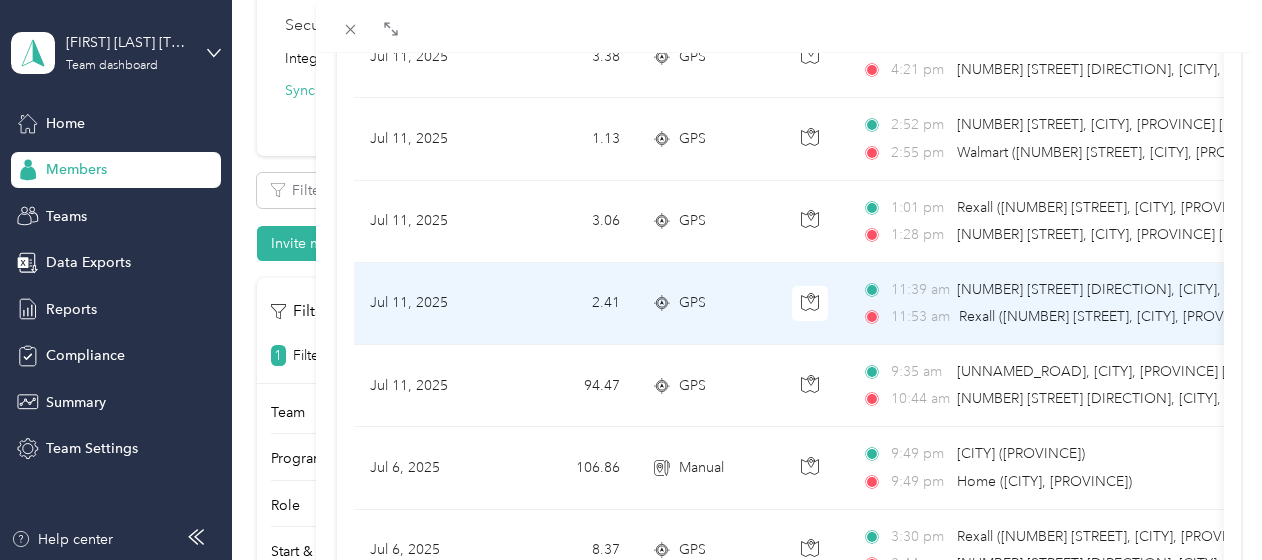 scroll, scrollTop: 1400, scrollLeft: 0, axis: vertical 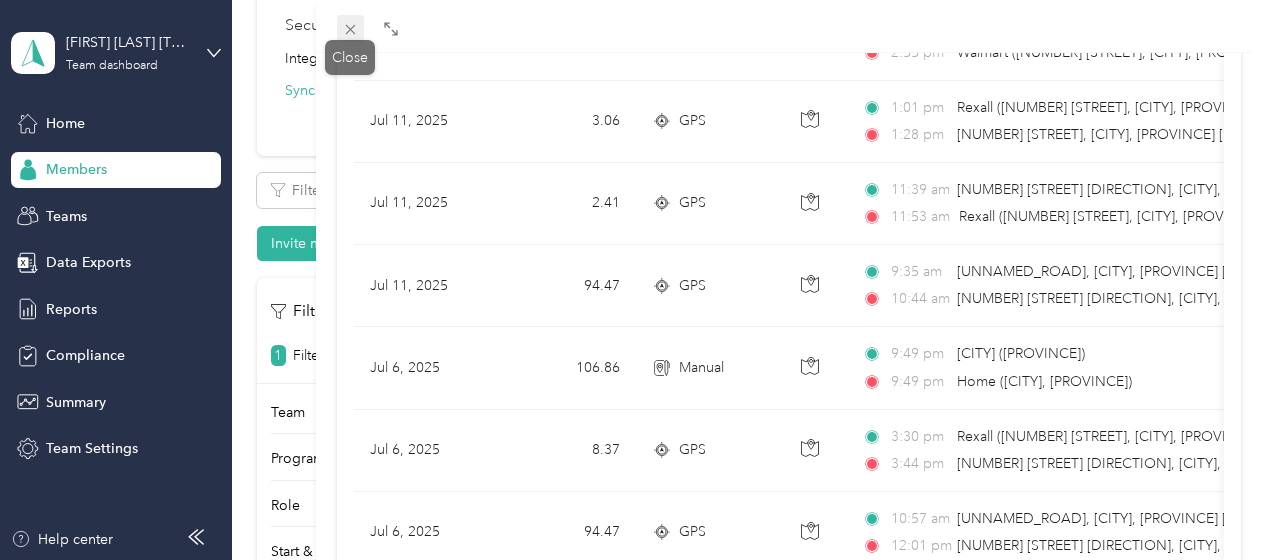 click 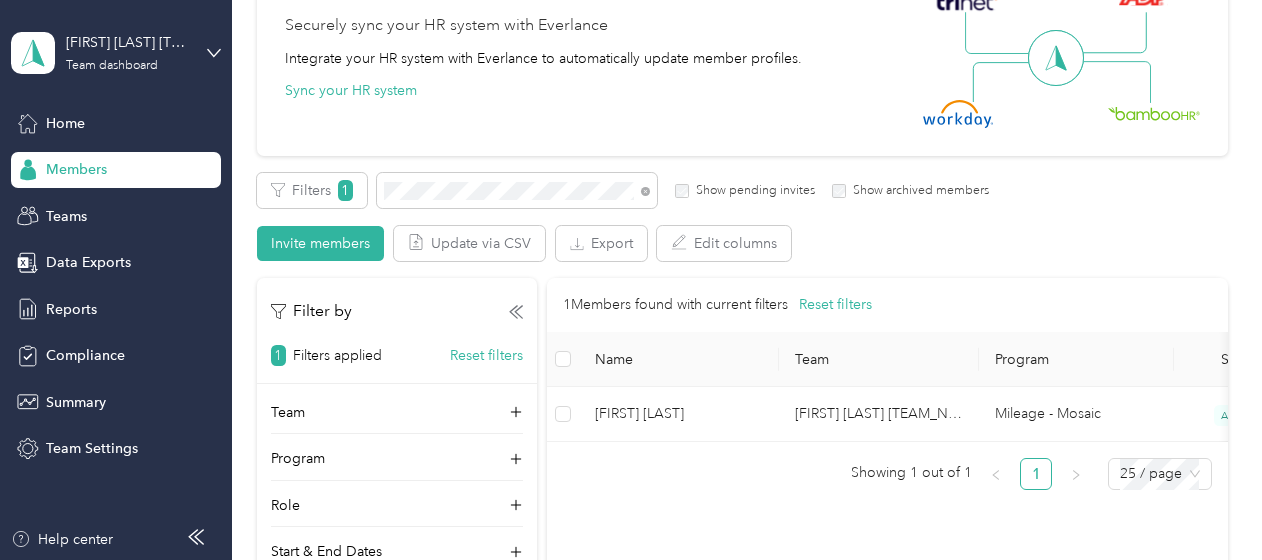 scroll, scrollTop: 447, scrollLeft: 0, axis: vertical 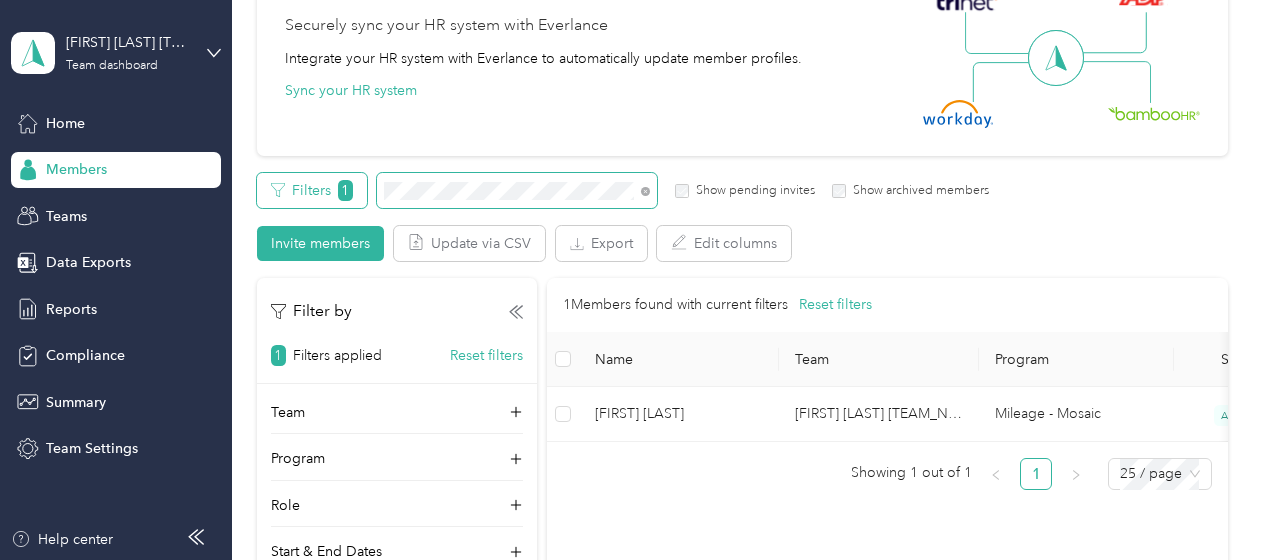 click on "Filters 1 Show pending invites Show archived members" at bounding box center [623, 190] 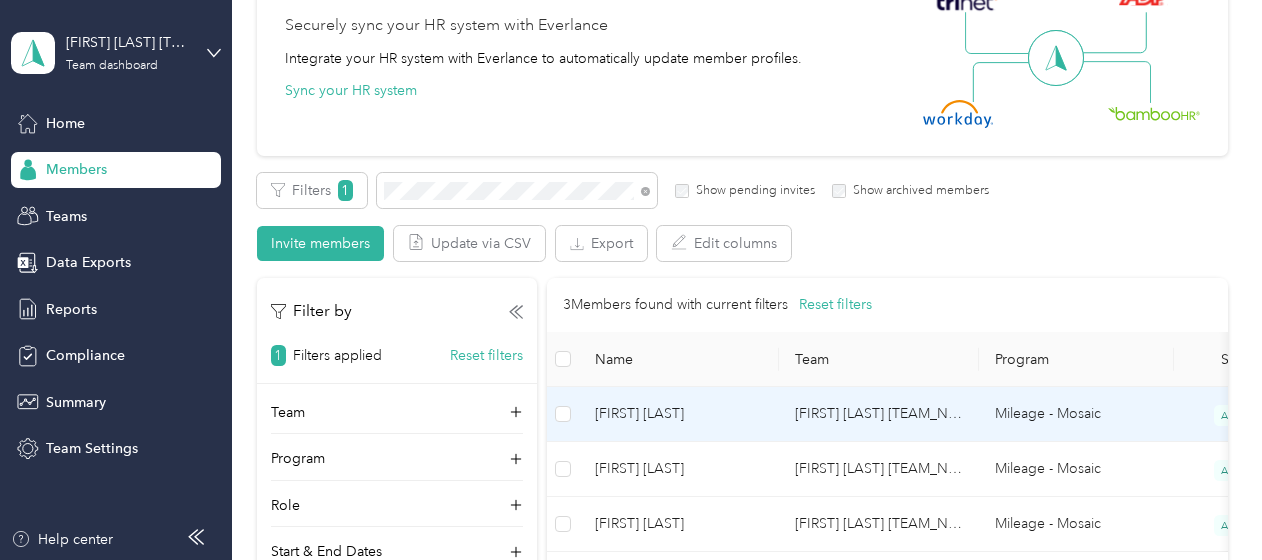 click on "[FIRST] [LAST]" at bounding box center [679, 414] 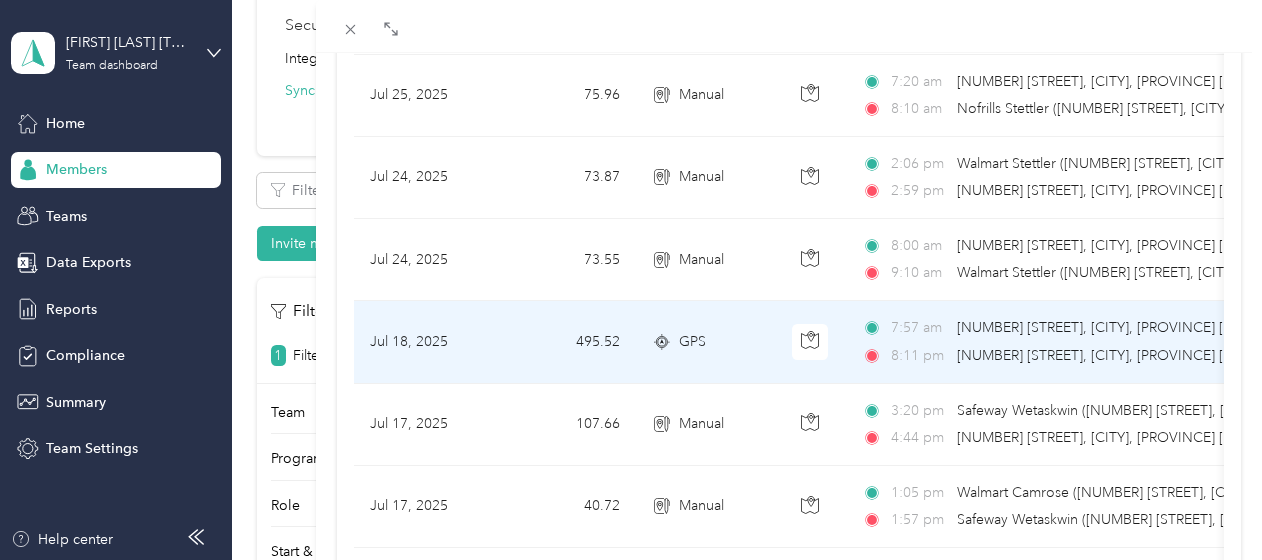 scroll, scrollTop: 800, scrollLeft: 0, axis: vertical 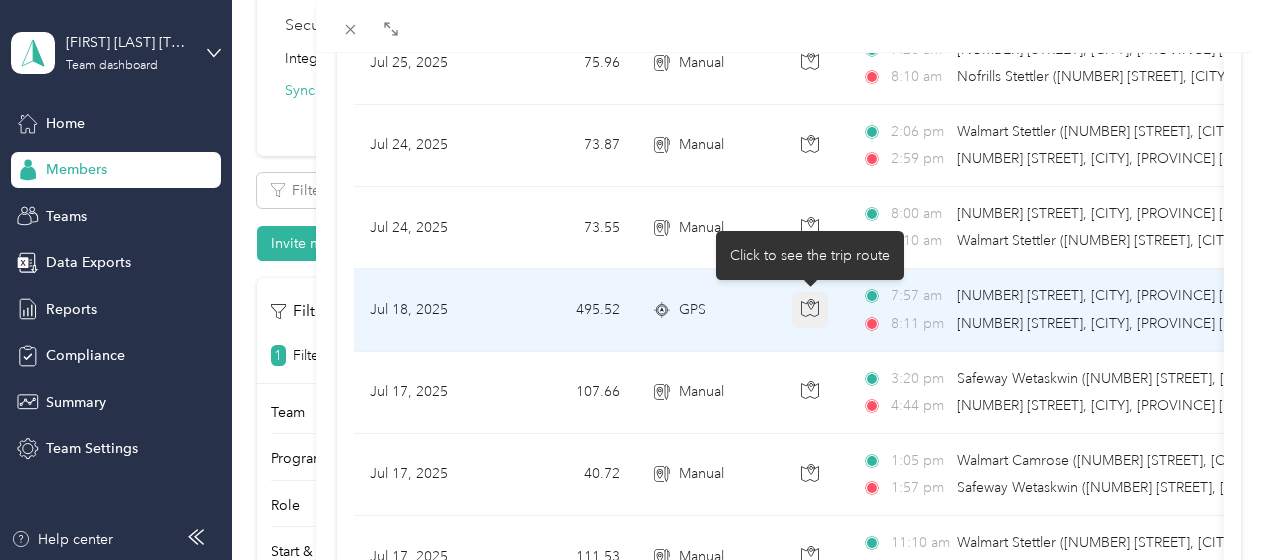 click 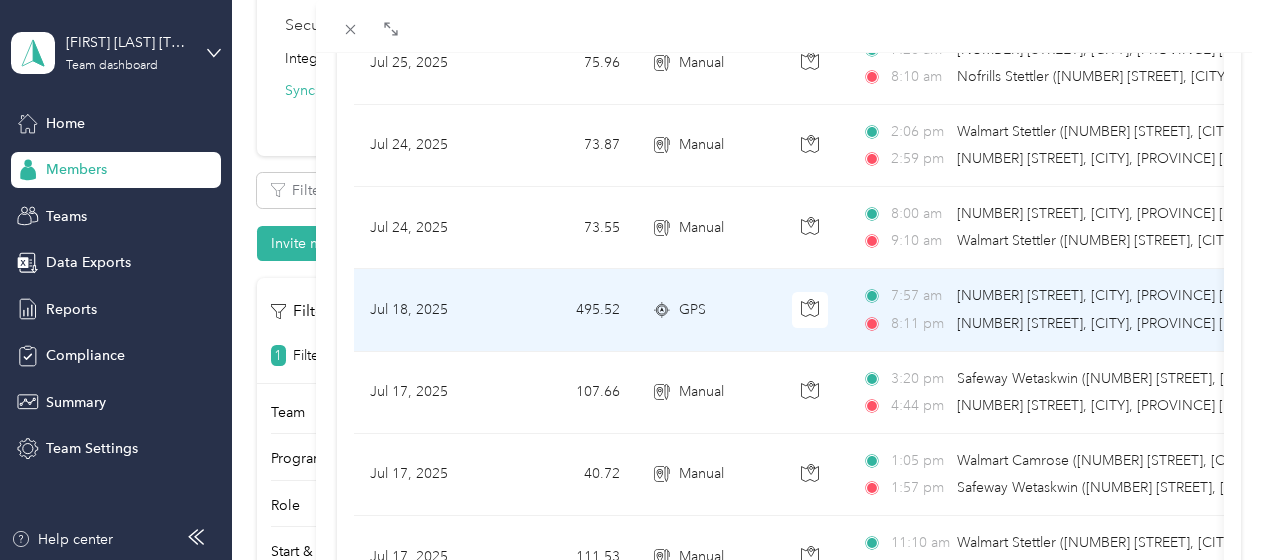 click on "GPS" at bounding box center (706, 310) 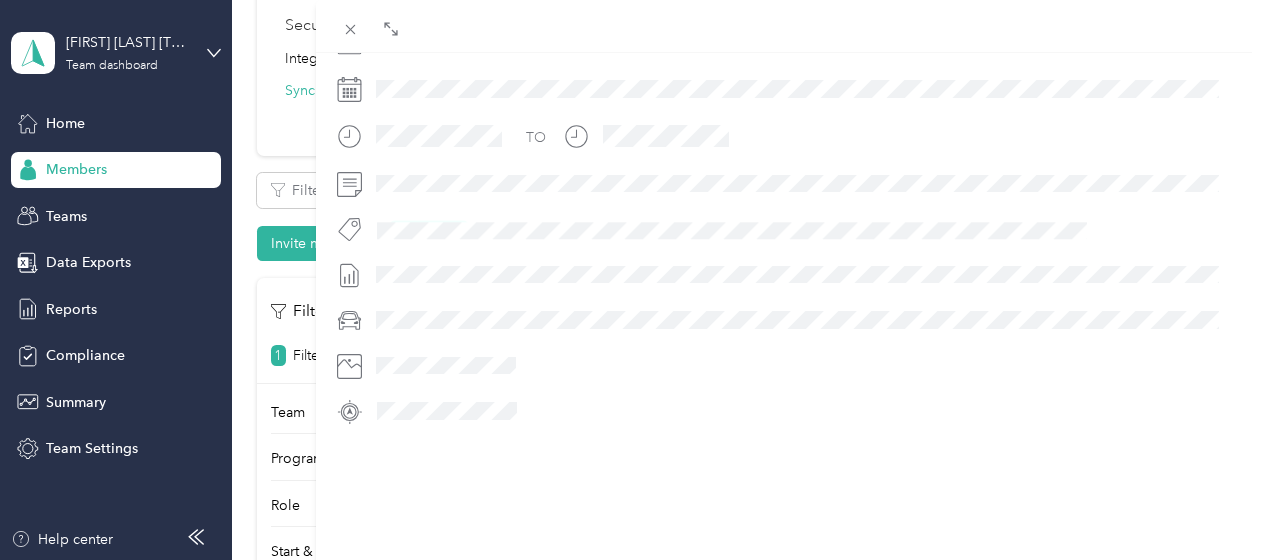 scroll, scrollTop: 597, scrollLeft: 0, axis: vertical 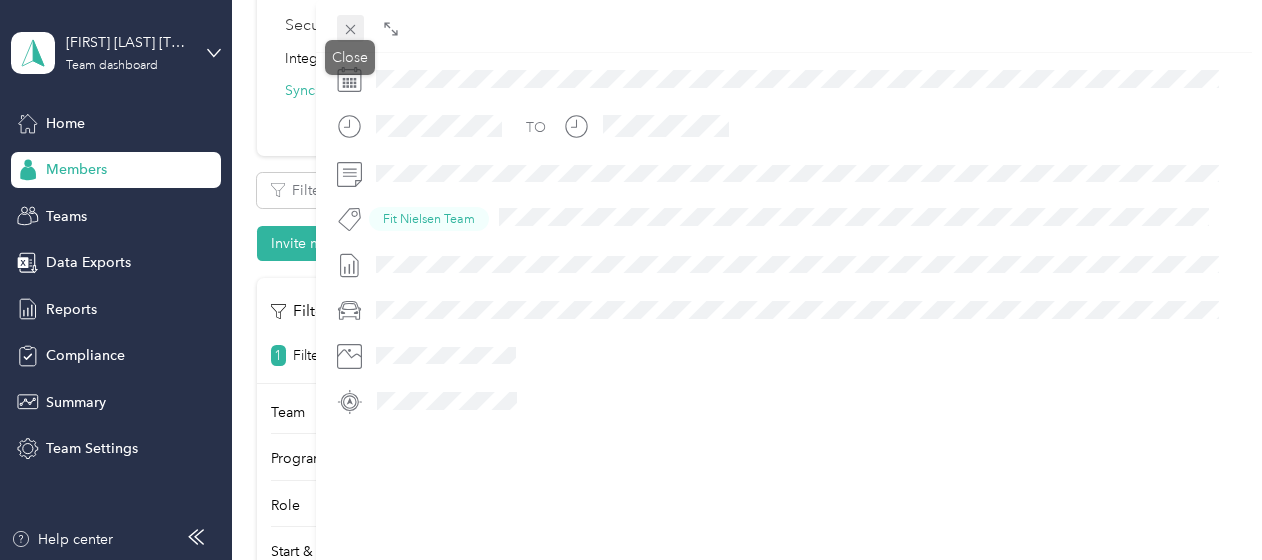 click 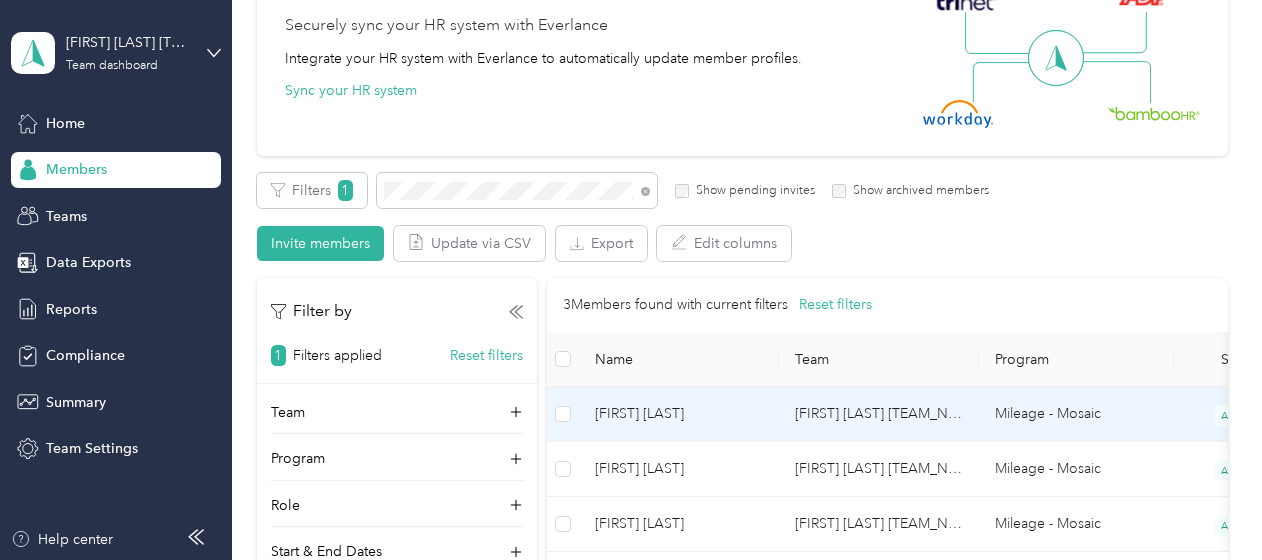 click on "[FIRST] [LAST]" at bounding box center [679, 414] 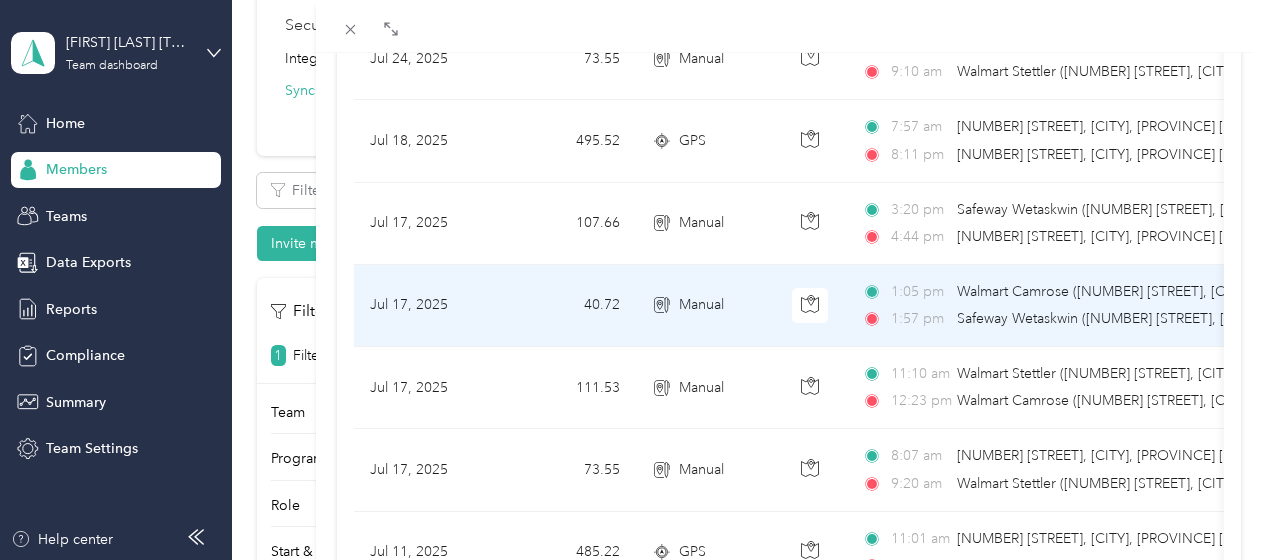 scroll, scrollTop: 1000, scrollLeft: 0, axis: vertical 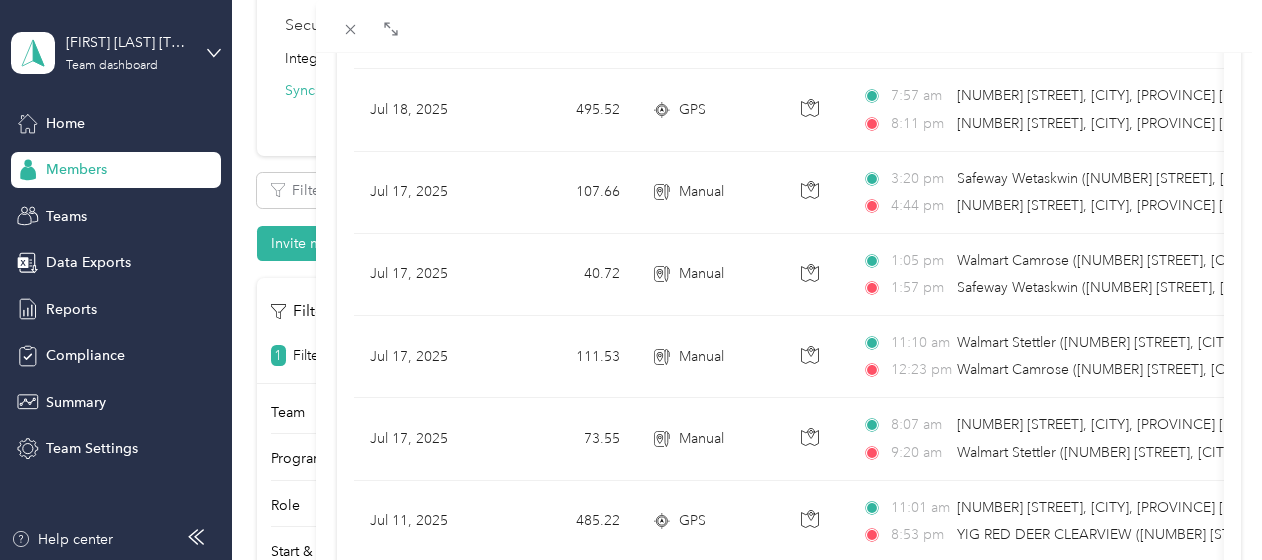 click on "Trips Date Kms (kms) Track Method Map Locations Kms value Purpose               [DATE] [NUMBER] GPS [TIME] Nofrills Stettler ([NUMBER] [STREET], [CITY], [PROVINCE]) [TIME] [PROVINCE]-[POSTAL_CODE], [CITY], [PROVINCE] [POSTAL_CODE], [COUNTRY] [PRICE]Acosta Canada [DATE] [NUMBER] GPS [TIME] Buy Low Food Westerose ([CITY], [PROVINCE]) [TIME] [NUMBER] [STREET], [CITY], [PROVINCE] [POSTAL_CODE], [COUNTRY] [PRICE]Acosta Canada [DATE] [NUMBER] GPS [TIME] [NUMBER] [STREET], [CITY], [PROVINCE] [POSTAL_CODE], [COUNTRY] [TIME] [NUMBER] [STREET], [CITY], [PROVINCE] [POSTAL_CODE], [COUNTRY] [PRICE] Acosta Canada [DATE] [NUMBER] GPS [TIME] [NUMBER] [STREET], [CITY], [PROVINCE] [POSTAL_CODE], [COUNTRY] [TIME] [HIGHWAY_NAME], [CITY], [PROVINCE] [POSTAL_CODE], [COUNTRY] [PRICE] Acosta Canada [DATE] [NUMBER] Manual [TIME] COOP Sedgwick ([NUMBER] [STREET], [CITY], [PROVINCE]) [TIME] Walmart Camrose ([NUMBER] [STREET], [CITY], [PROVINCE]) [PRICE] Acosta Canada [DATE] [NUMBER] Manual [TIME] Nofrills Stettler ([NUMBER] [STREET], [CITY], [PROVINCE]) [TIME] COOP Sedgwick ([NUMBER] [STREET], [CITY], [PROVINCE]) [PRICE]" at bounding box center [789, 319] 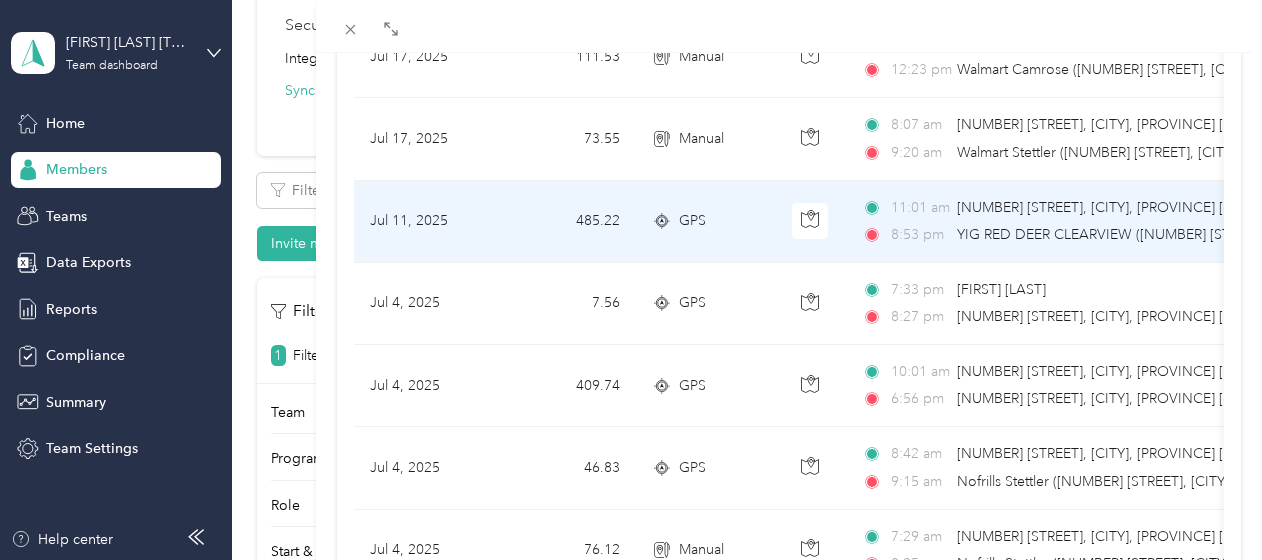 scroll, scrollTop: 1200, scrollLeft: 0, axis: vertical 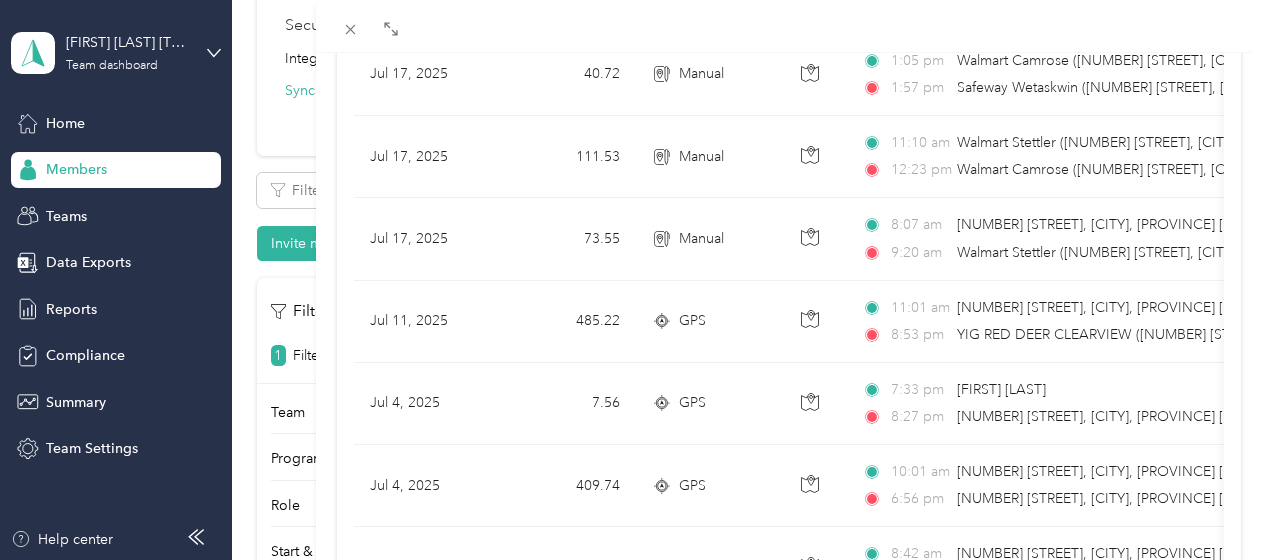 click at bounding box center (789, 26) 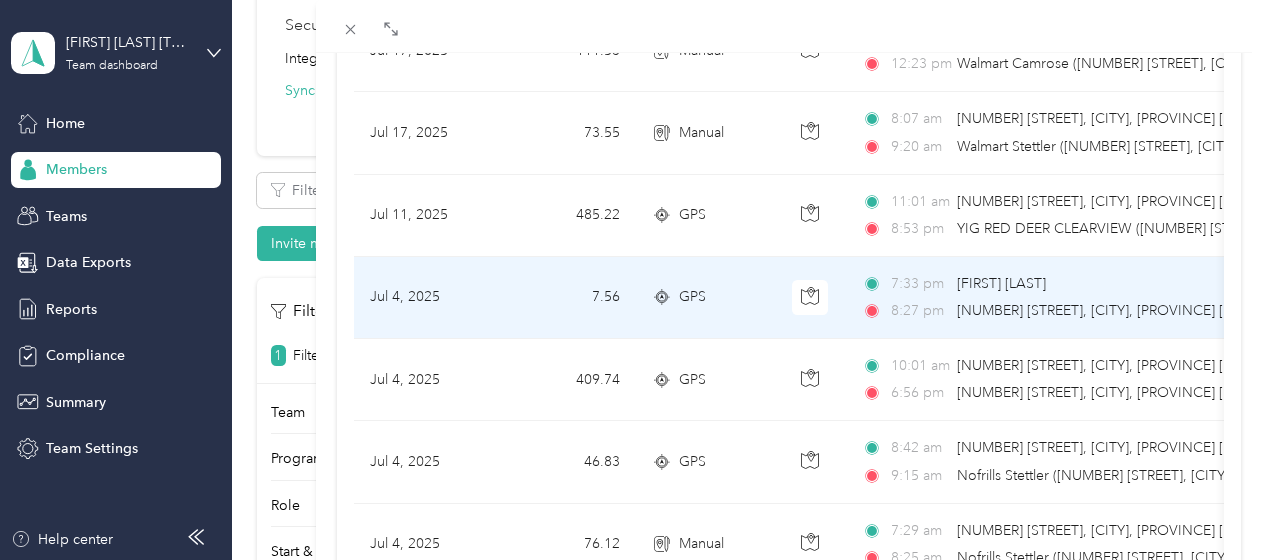 scroll, scrollTop: 1400, scrollLeft: 0, axis: vertical 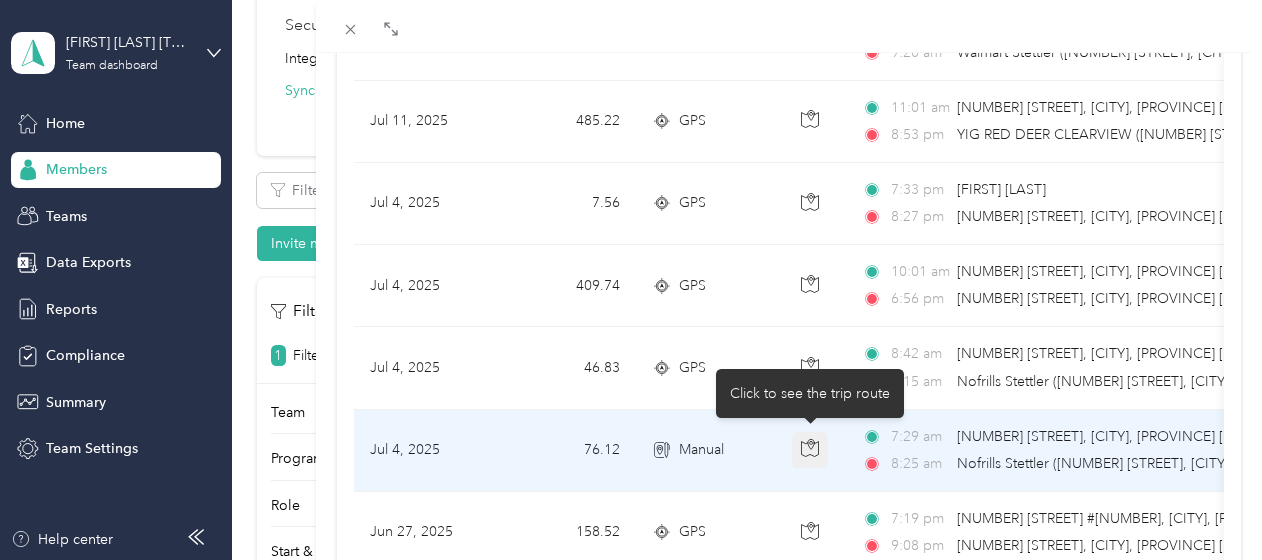 click 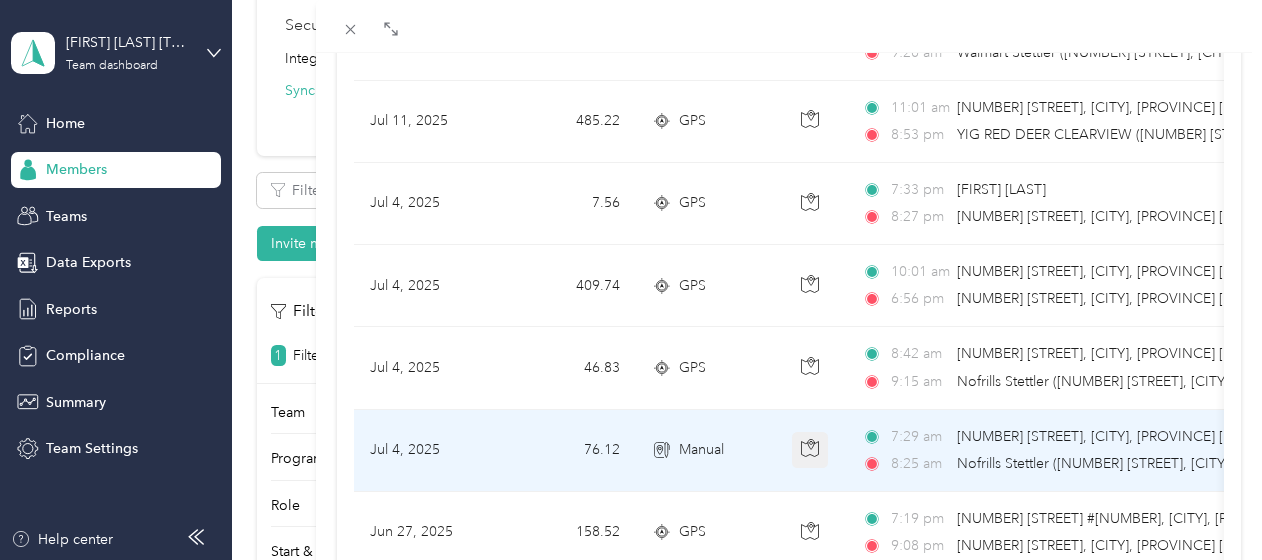 click 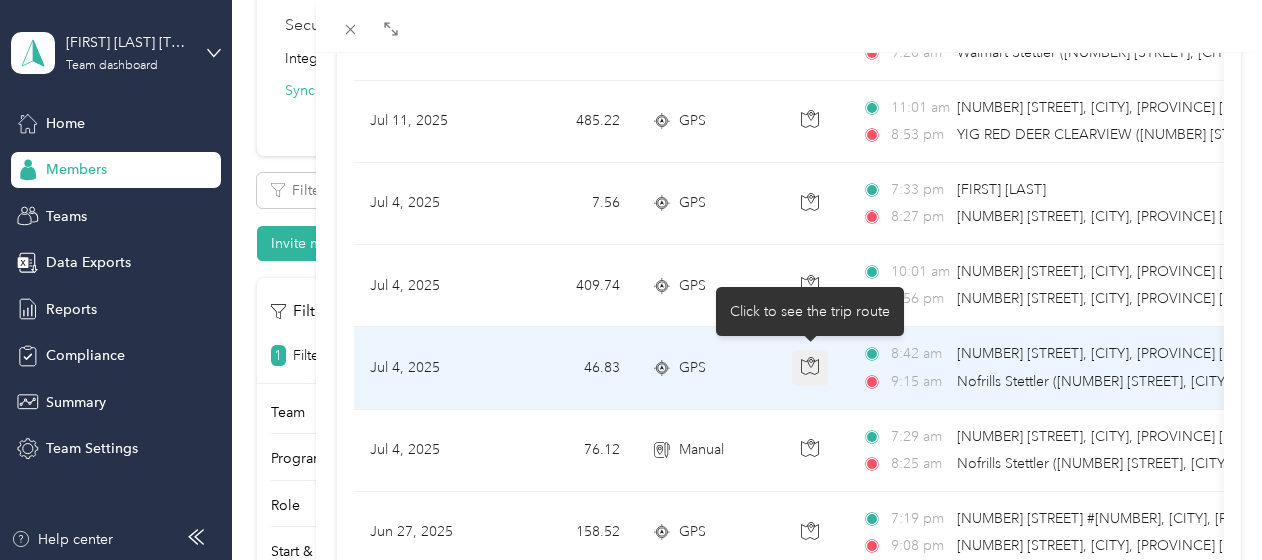 click 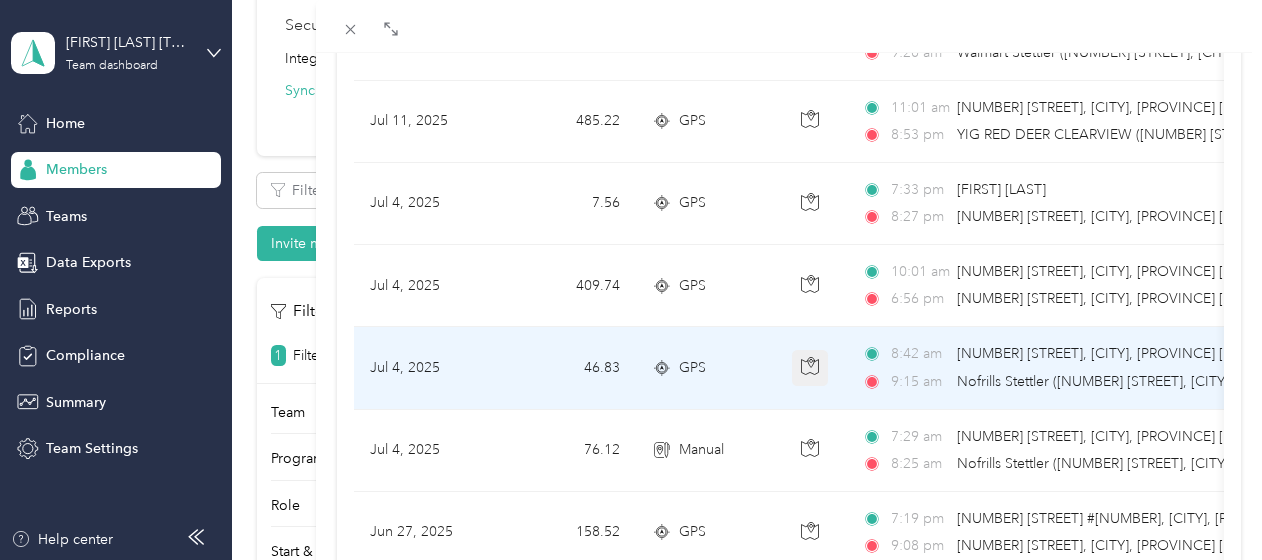 click 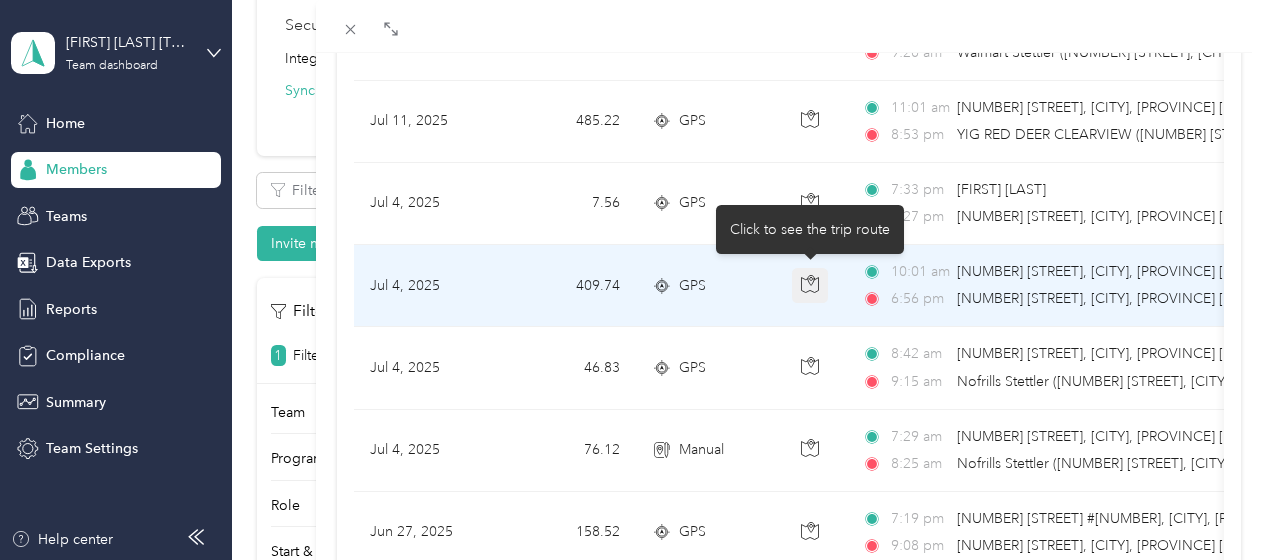 click 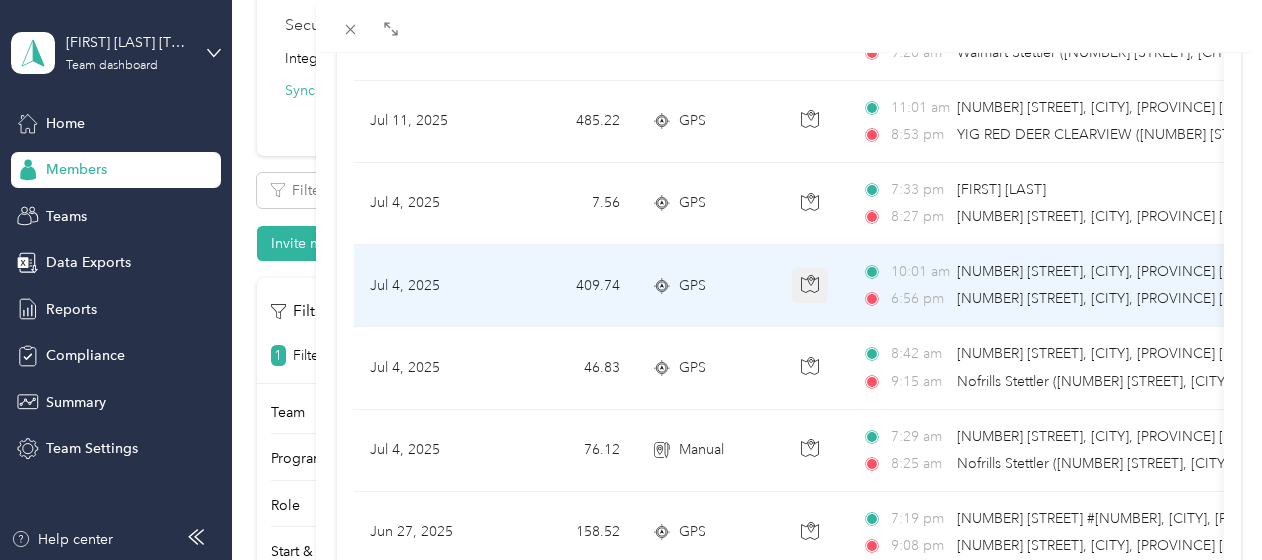 click 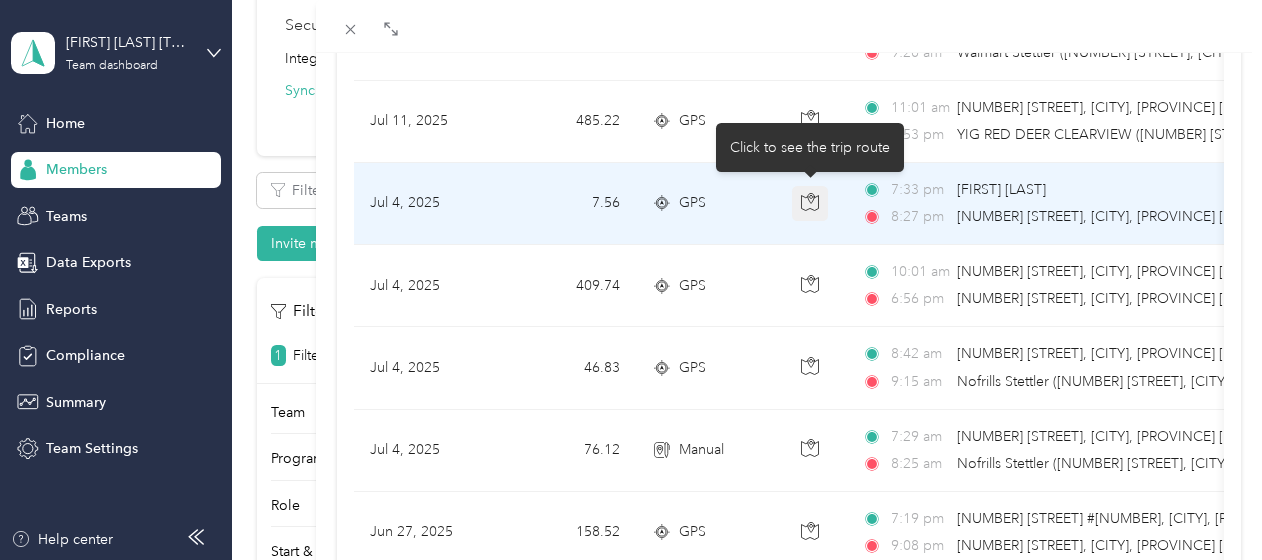 click 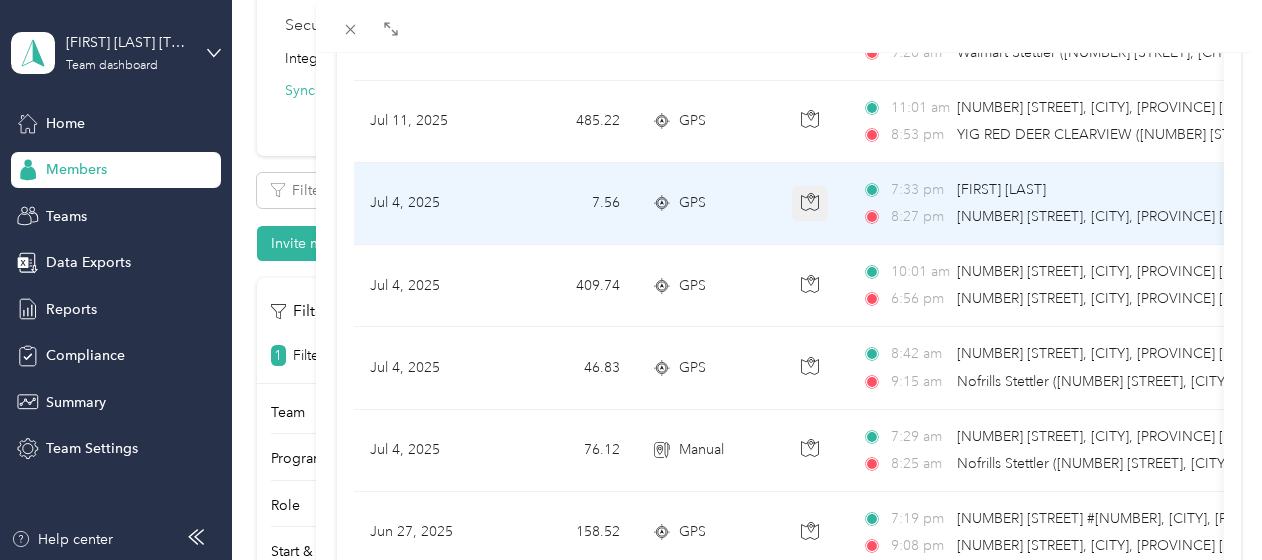 click 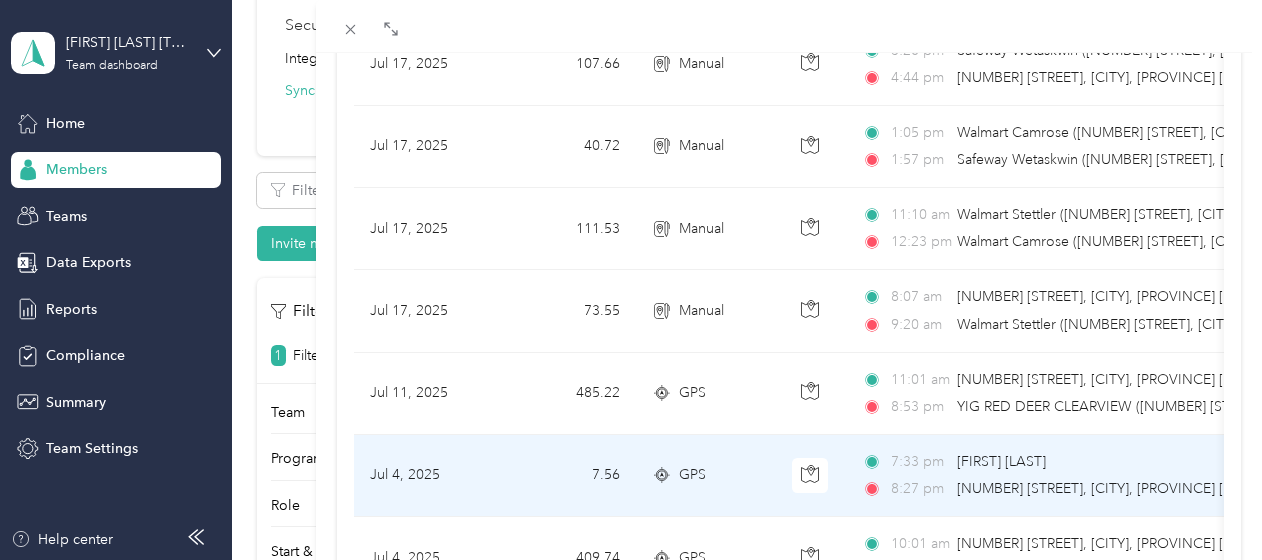 scroll, scrollTop: 1100, scrollLeft: 0, axis: vertical 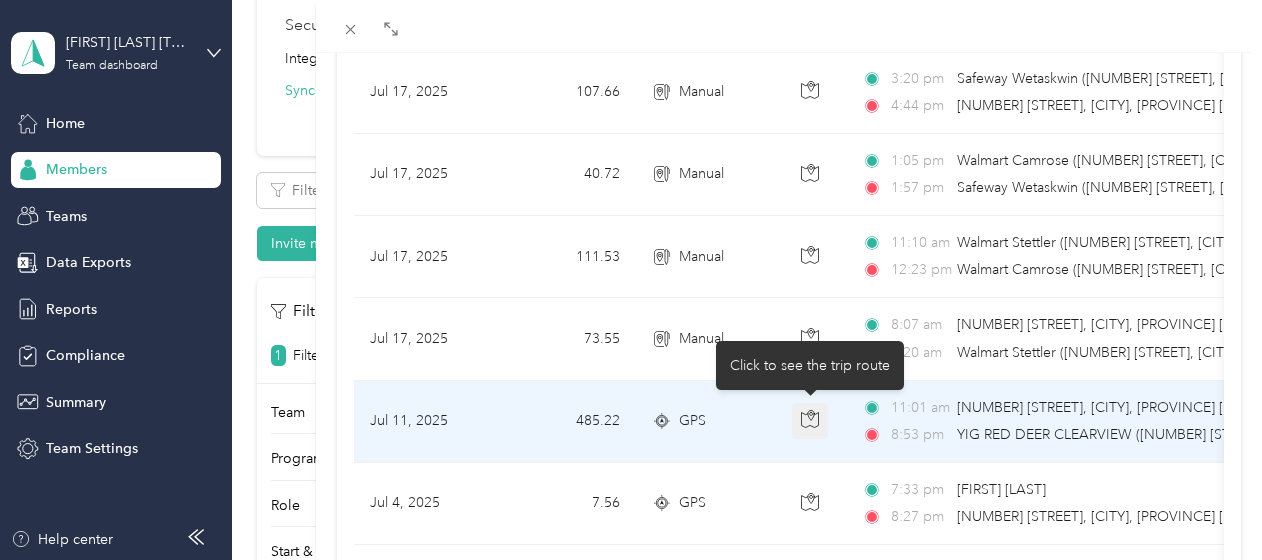 click 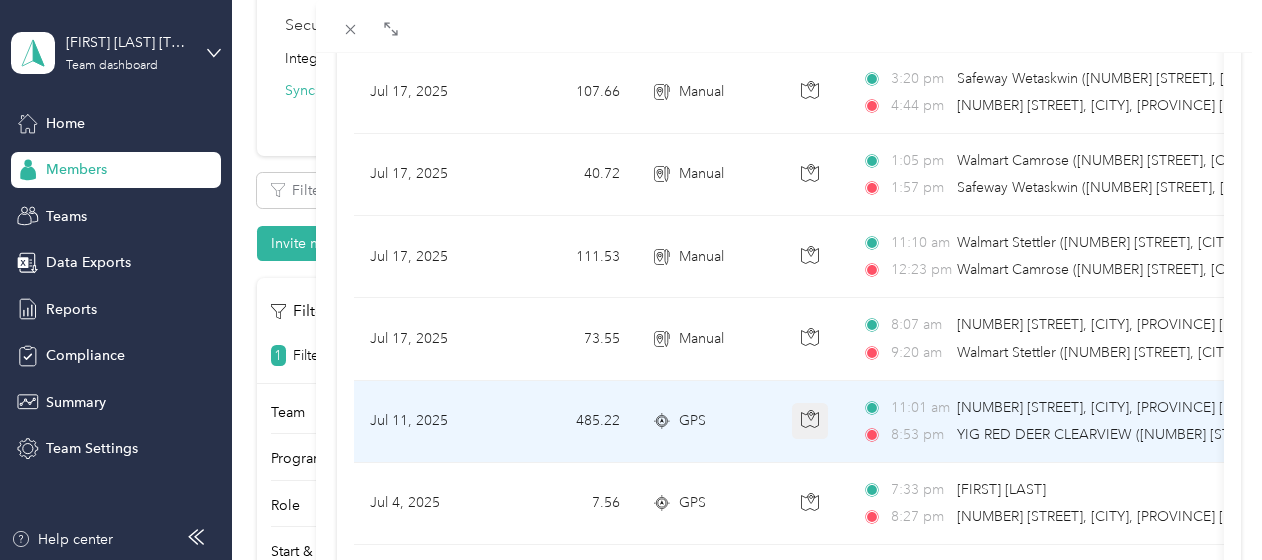 click 